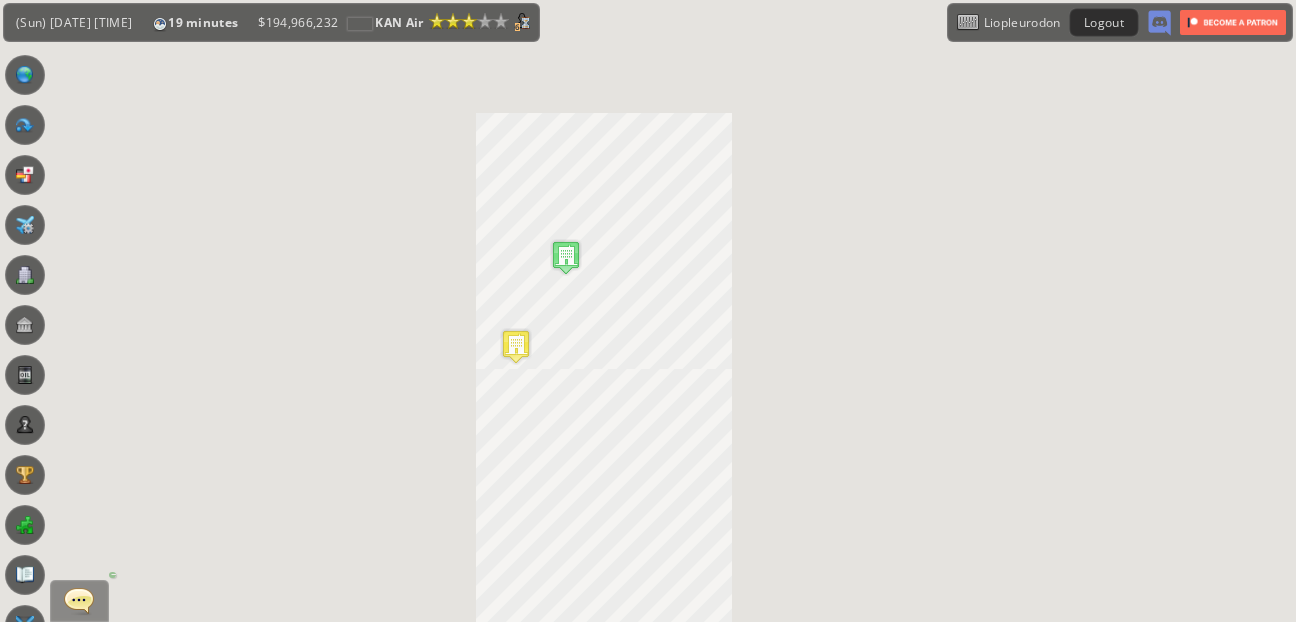 scroll, scrollTop: 0, scrollLeft: 0, axis: both 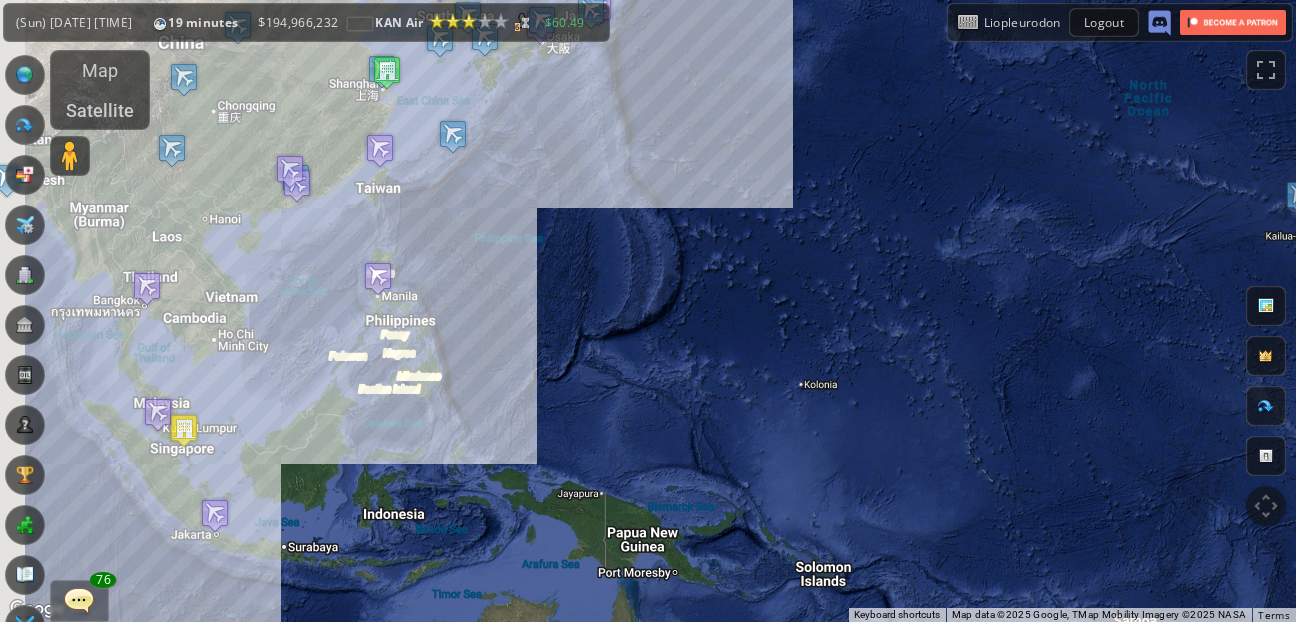 drag, startPoint x: 308, startPoint y: 93, endPoint x: 534, endPoint y: 403, distance: 383.63525 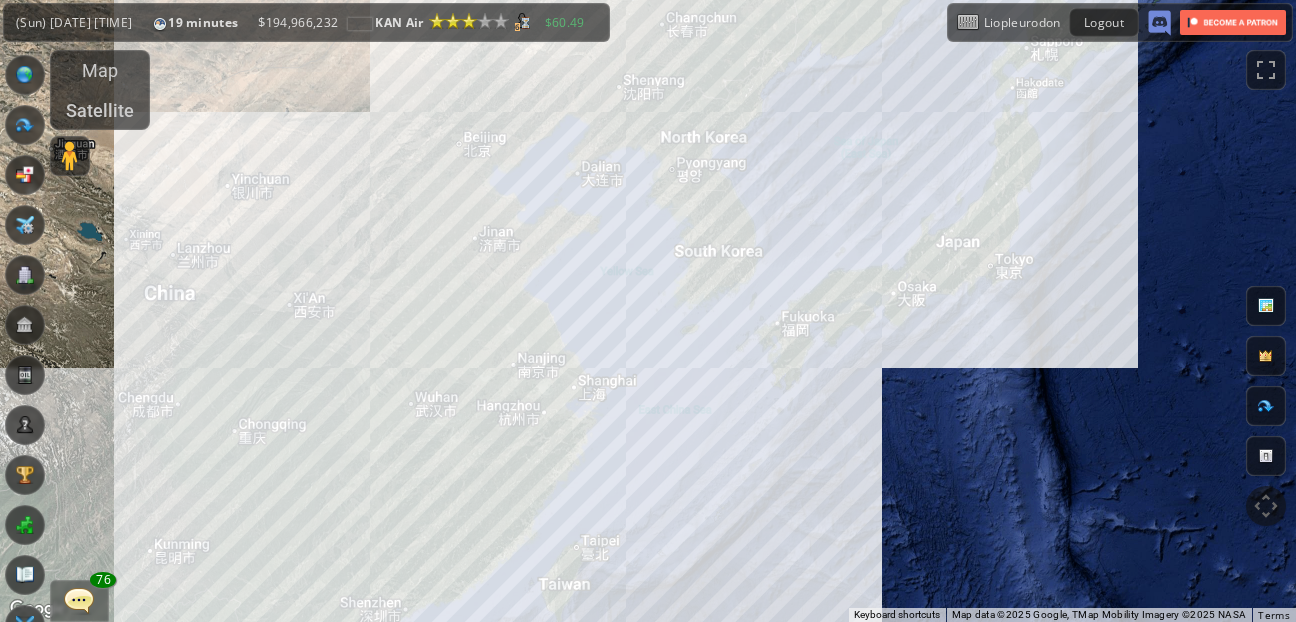 click at bounding box center (25, 125) 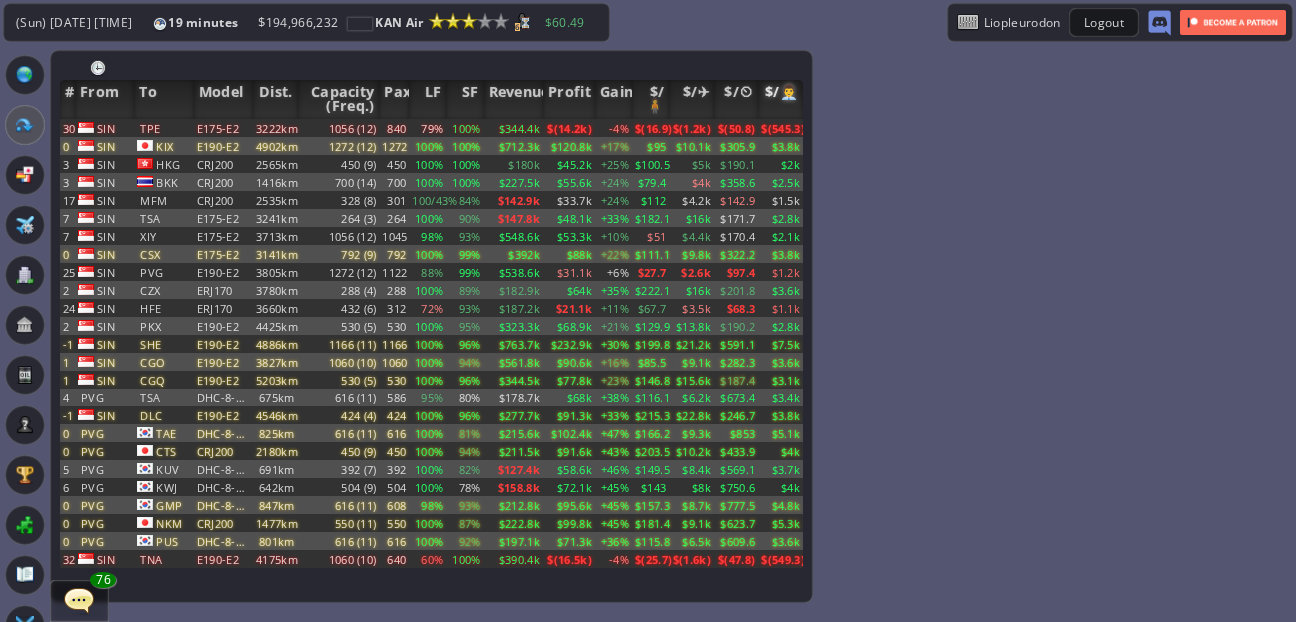 click on "$/👨‍💼" at bounding box center [780, 99] 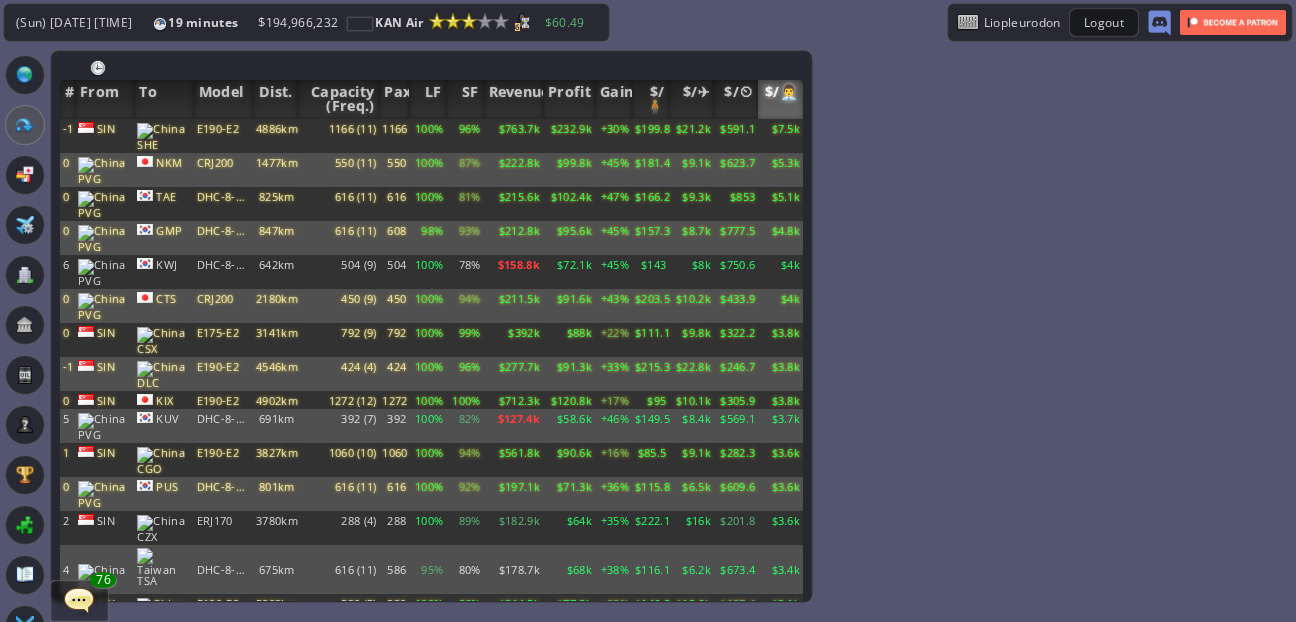 click on "$(549.3)" at bounding box center (780, 136) 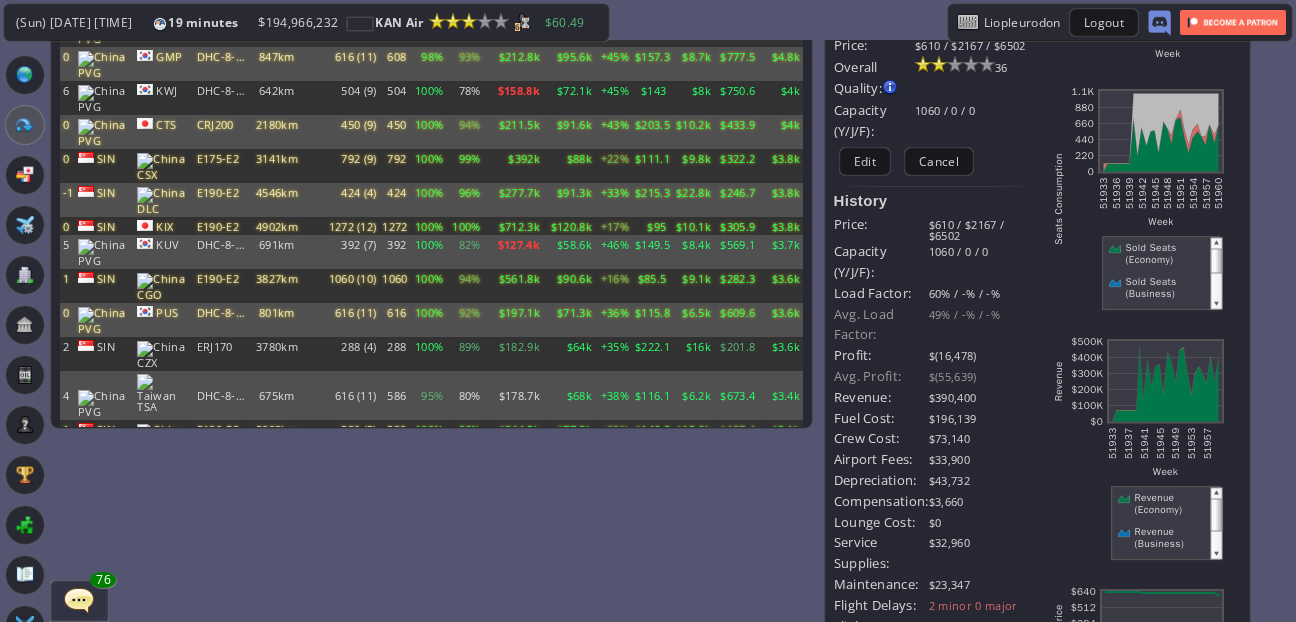 scroll, scrollTop: 128, scrollLeft: 0, axis: vertical 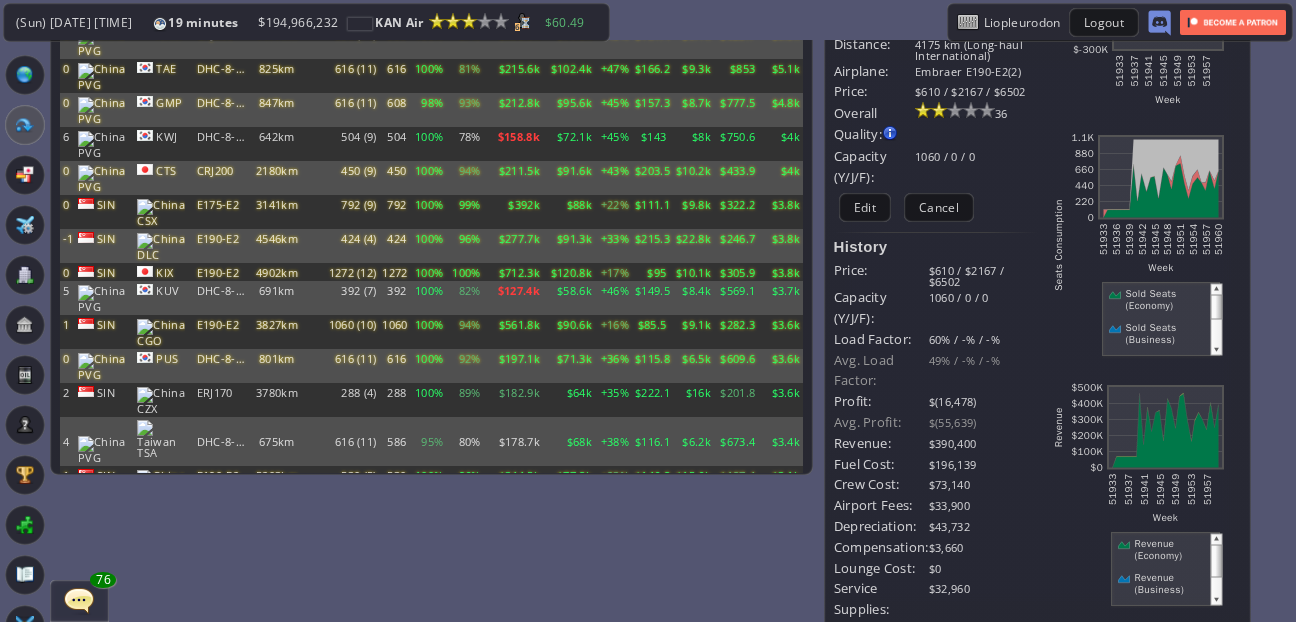 click on "Current Details
From:
[CITY] (SIN)
To:
[CITY] (TNA)
Flight Code:
KA 025
Distance:
4175 km (Long-haul International)
Airplane:
Embraer E190-E2(2)
Price:
$610 / $2167 / $6502
Overall Quality:
Overall quality is determined by:
- Fleet Age per Route
- Service Star level per route
- Company wide Service Quality
36
Edit [PRICE]" at bounding box center [936, 502] 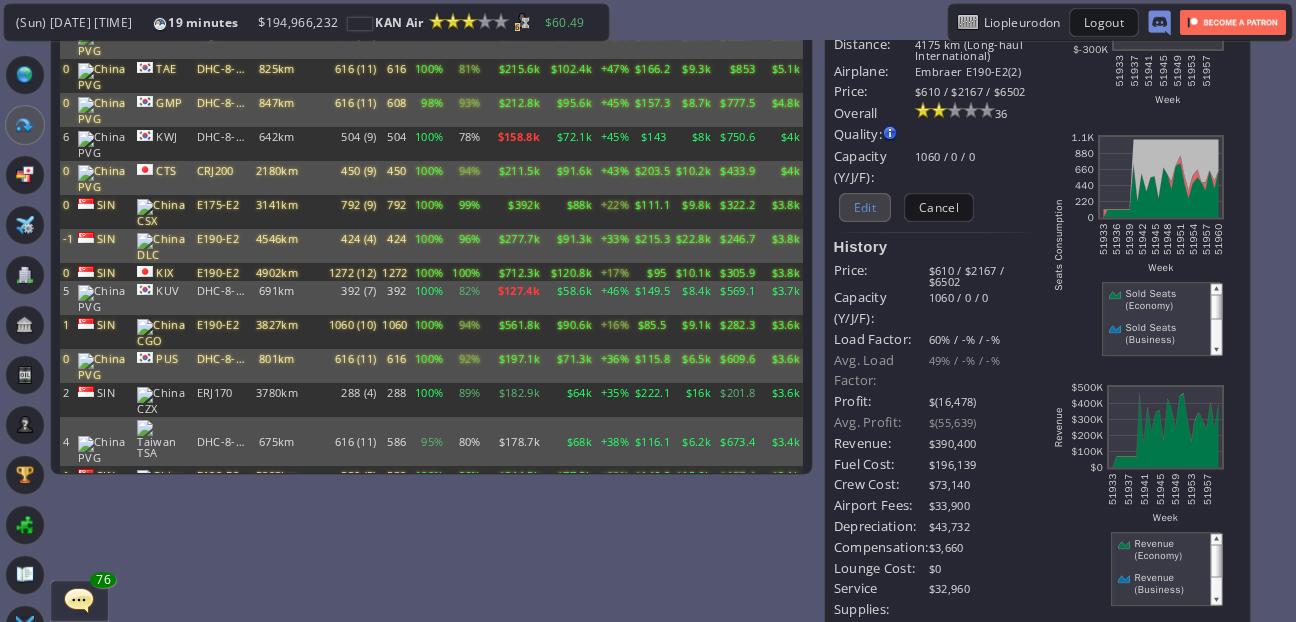 click on "Edit" at bounding box center [865, 207] 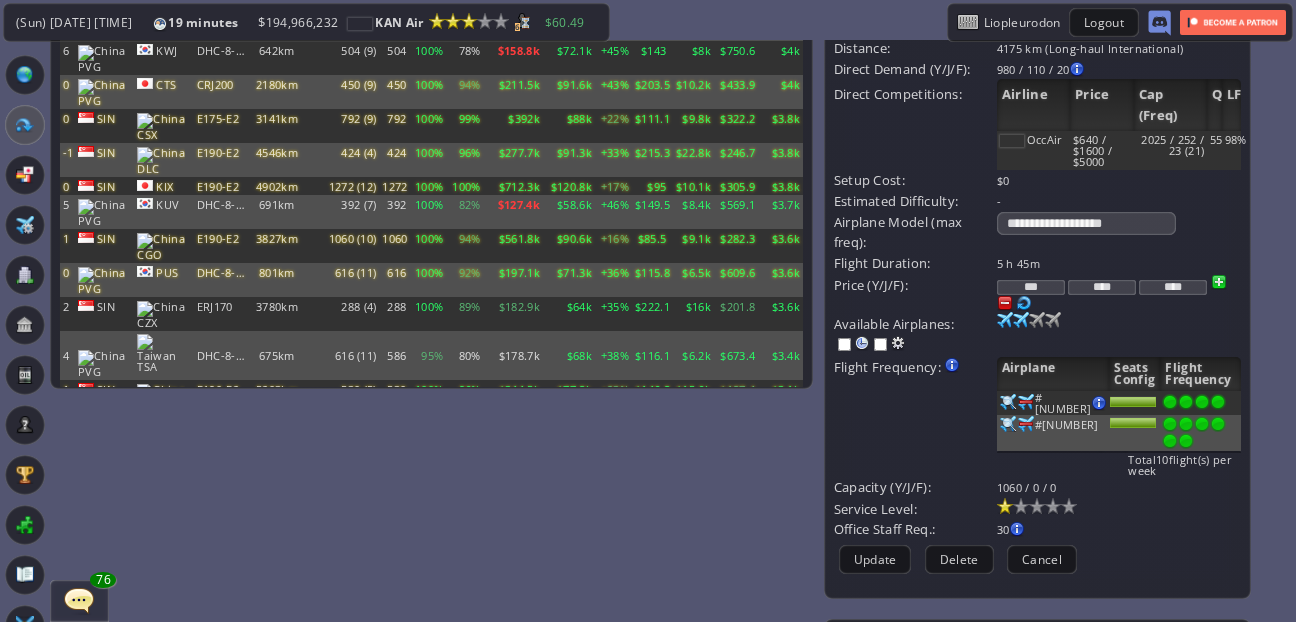 scroll, scrollTop: 220, scrollLeft: 0, axis: vertical 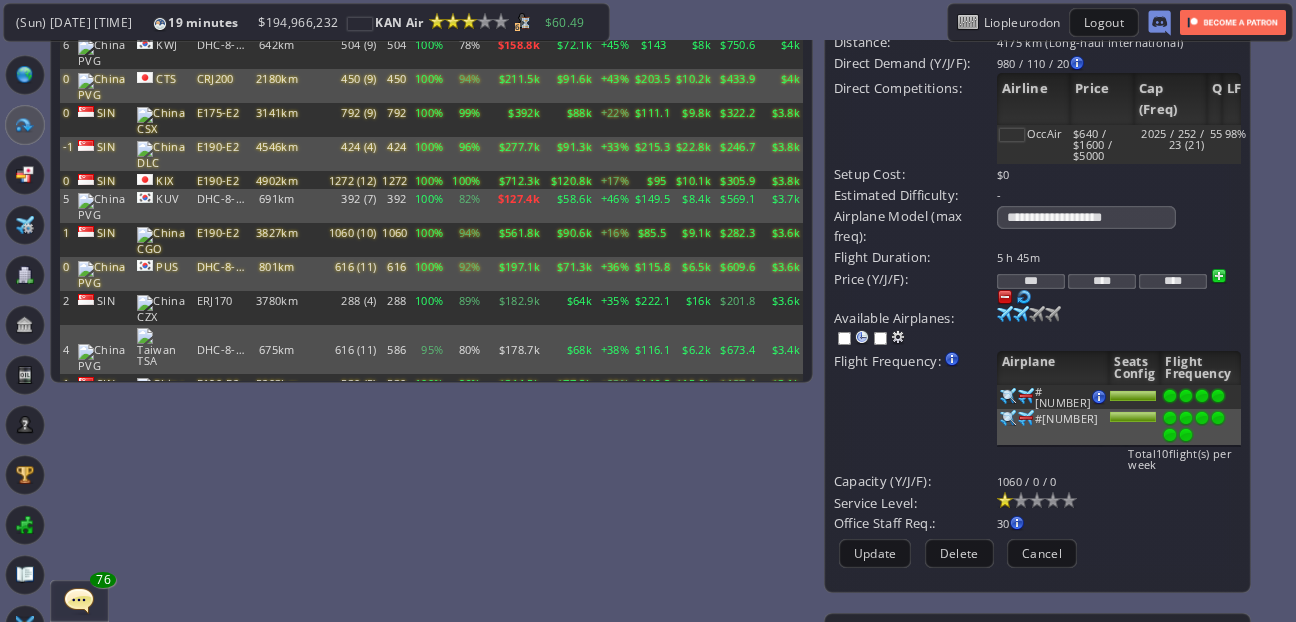 click on "***" at bounding box center [1031, 281] 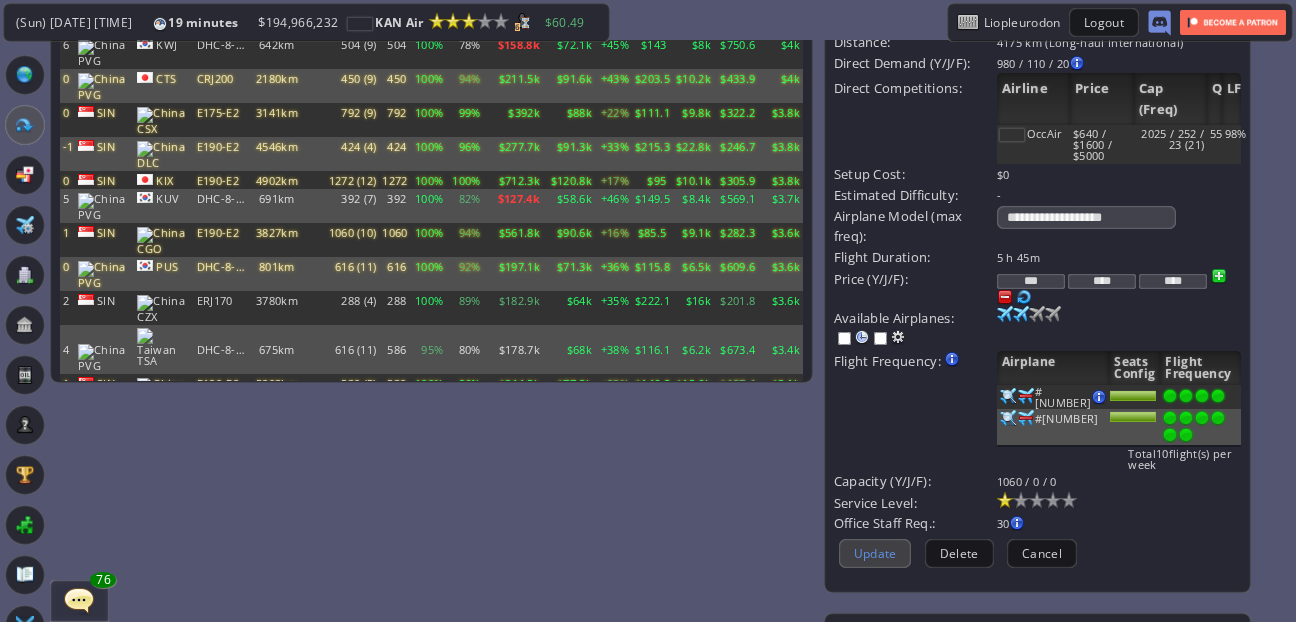 click on "Update" at bounding box center (875, 553) 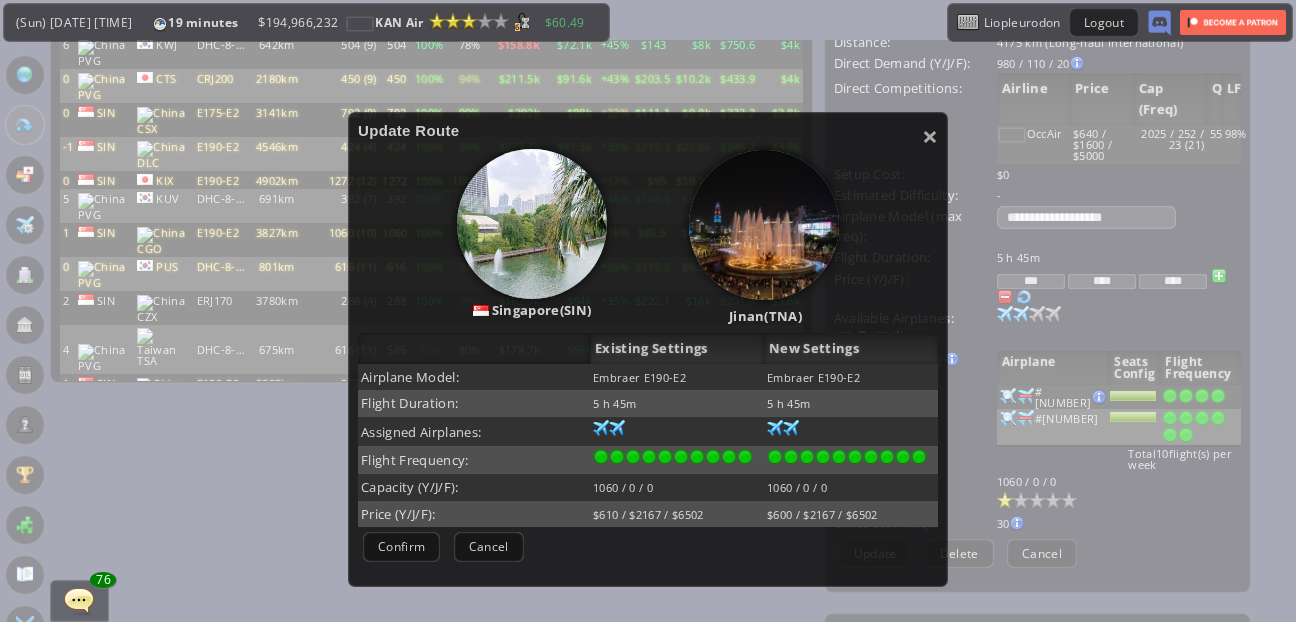 scroll, scrollTop: 84, scrollLeft: 0, axis: vertical 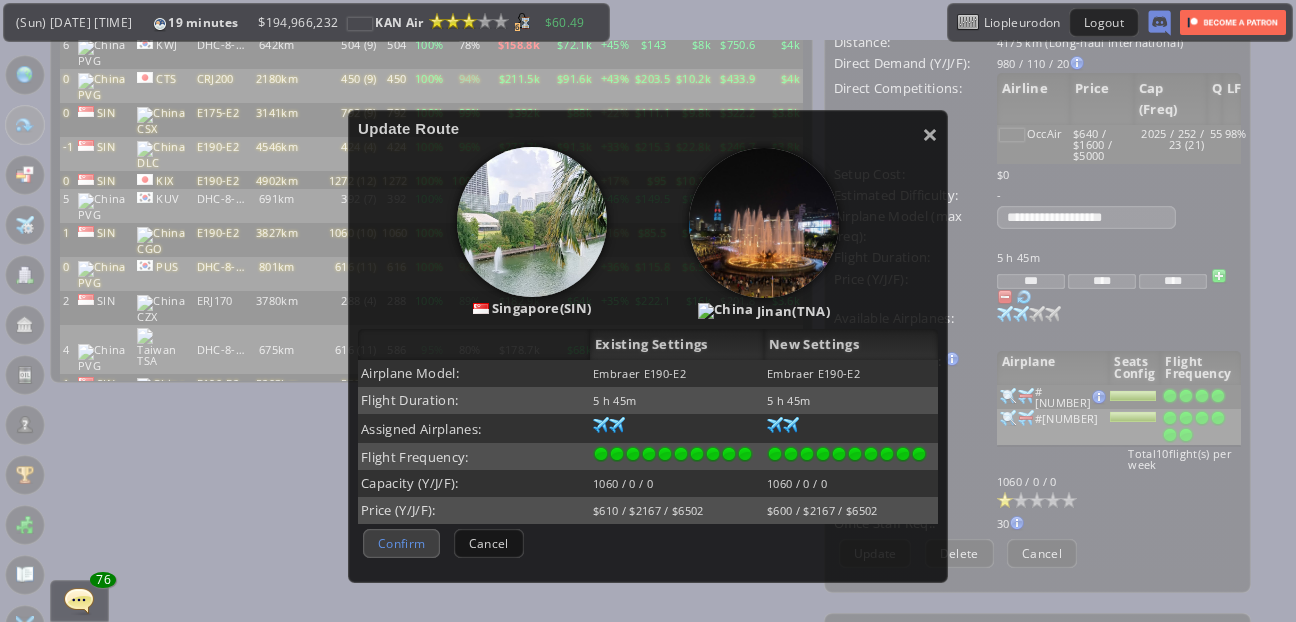 click on "Confirm" at bounding box center (401, 543) 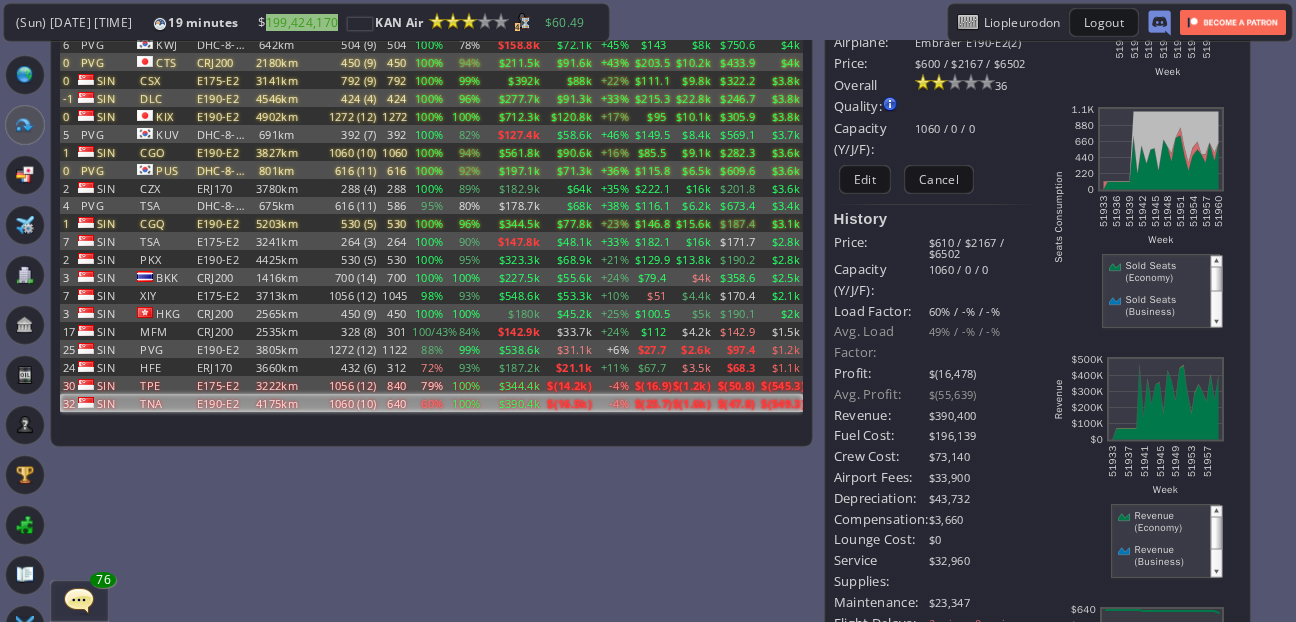 scroll, scrollTop: 144, scrollLeft: 0, axis: vertical 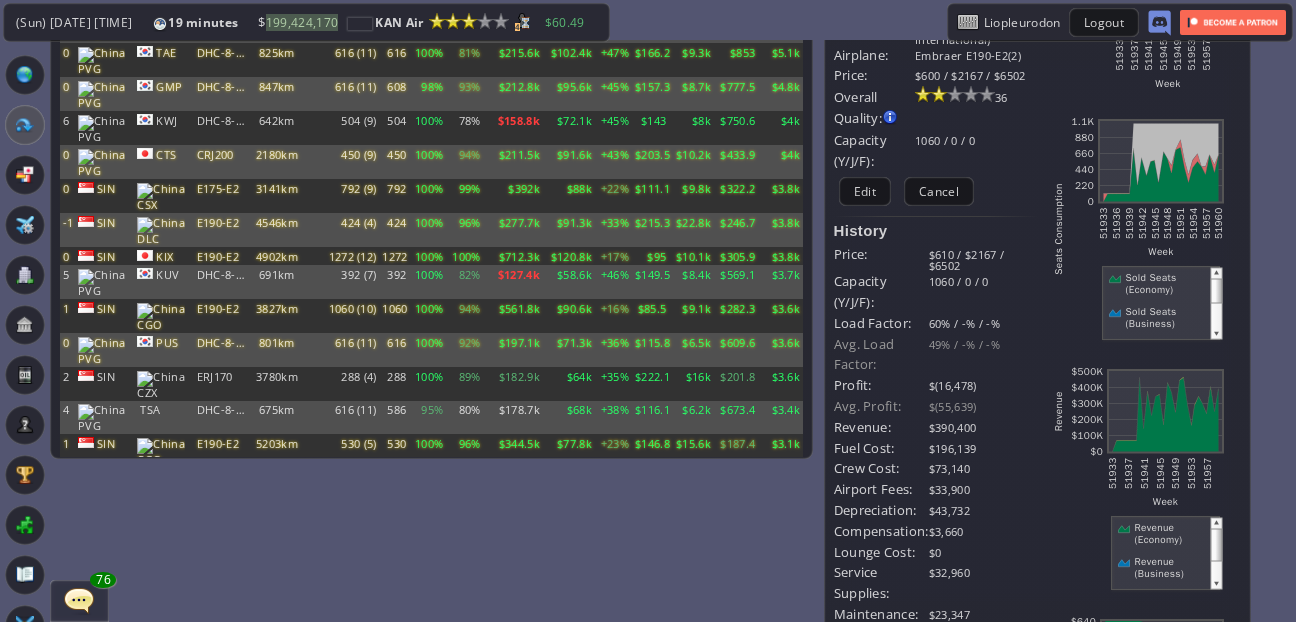 click on "840" at bounding box center (394, -8) 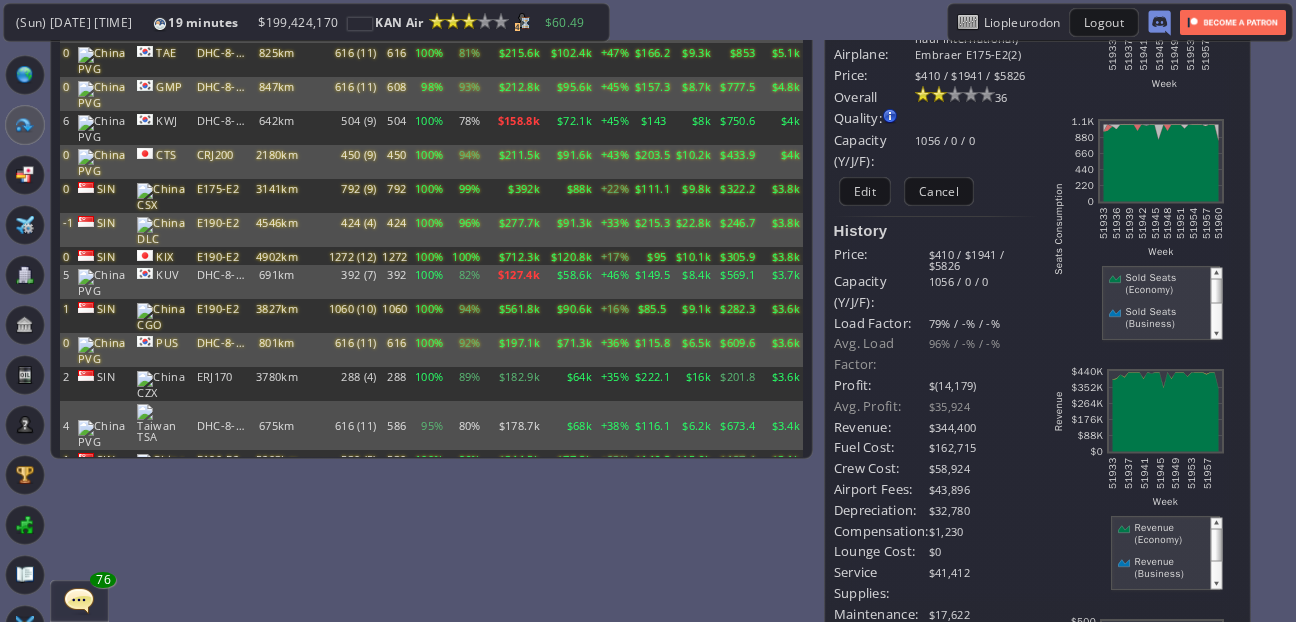 click on "$3.5k" at bounding box center (691, -8) 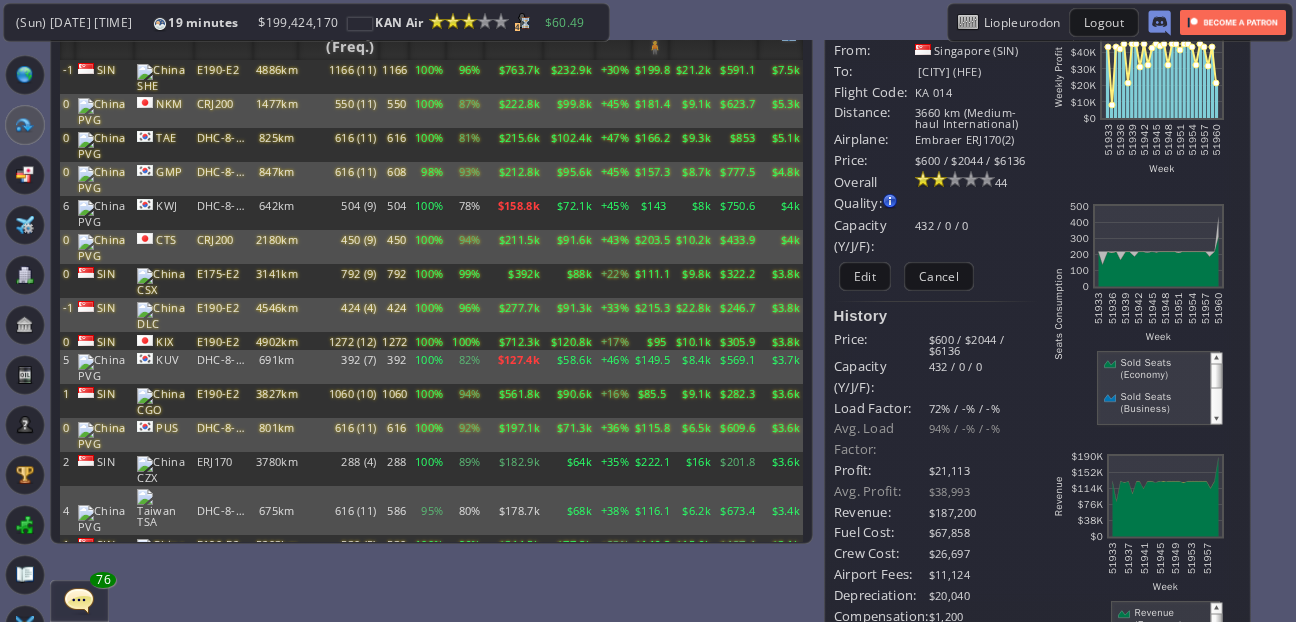scroll, scrollTop: 56, scrollLeft: 0, axis: vertical 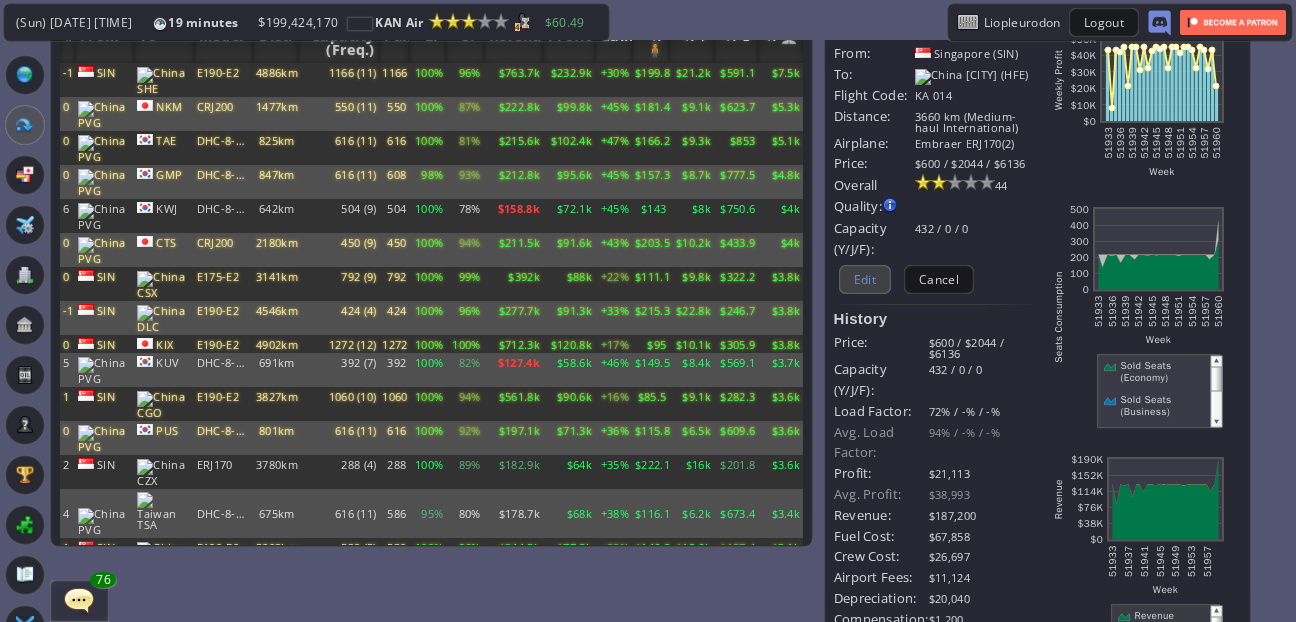 click on "Edit" at bounding box center [865, 279] 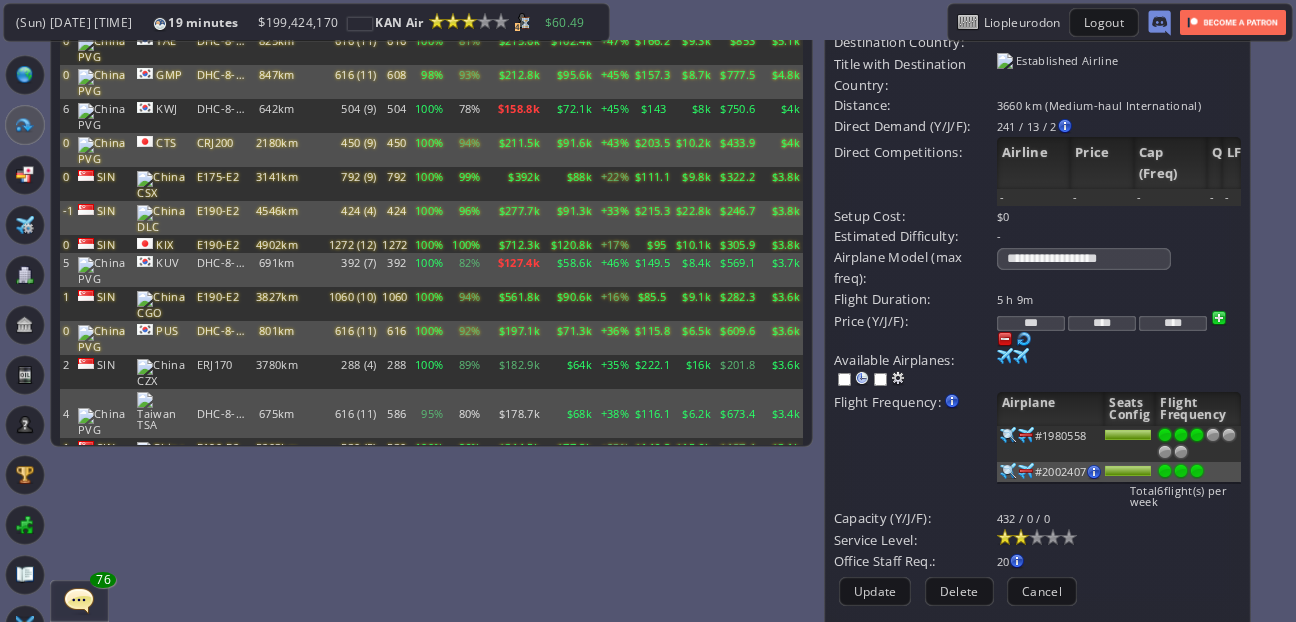 scroll, scrollTop: 164, scrollLeft: 0, axis: vertical 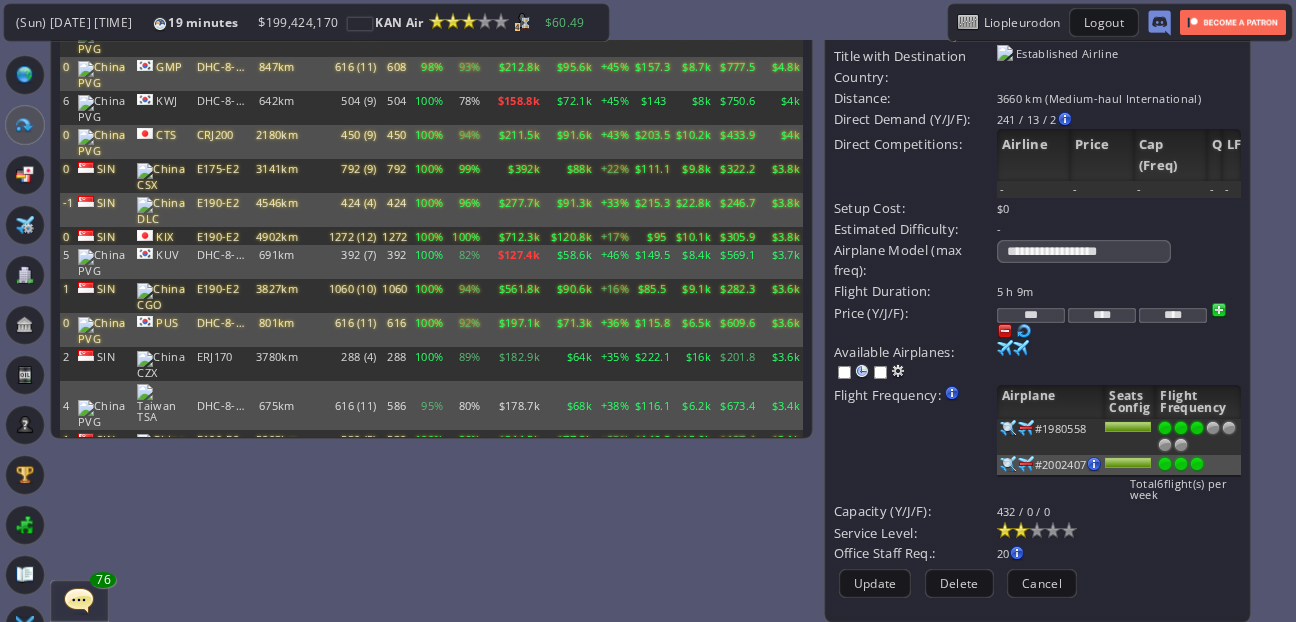 drag, startPoint x: 1009, startPoint y: 308, endPoint x: 1100, endPoint y: 307, distance: 91.00549 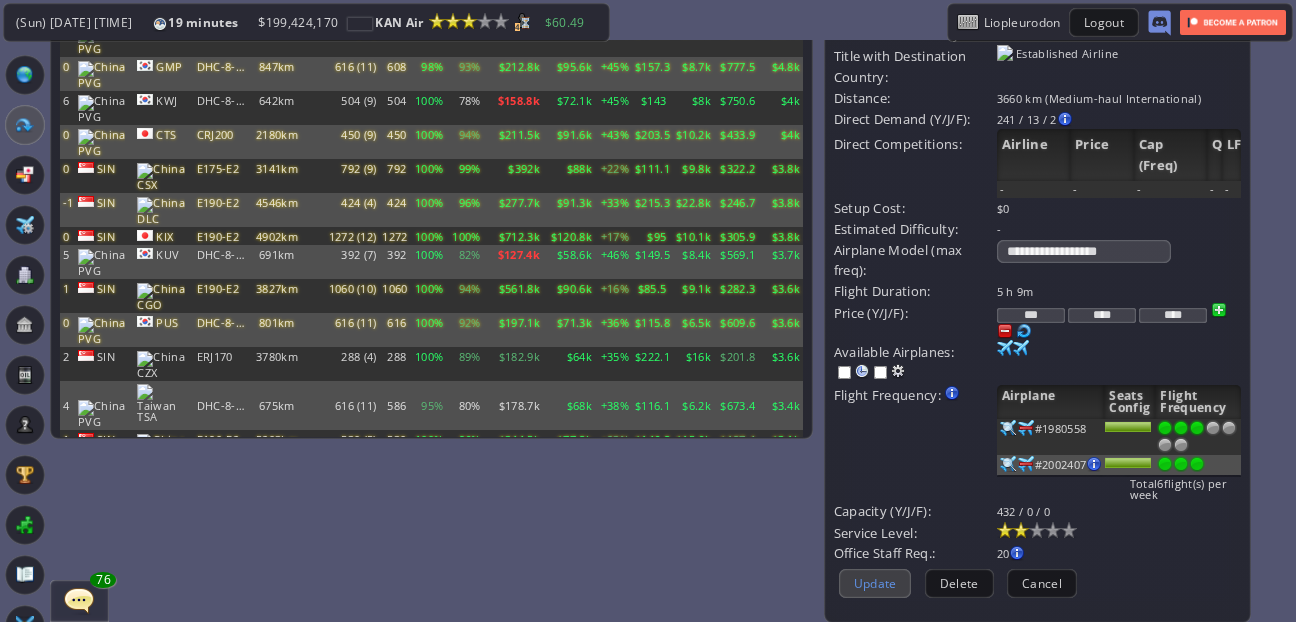 type on "***" 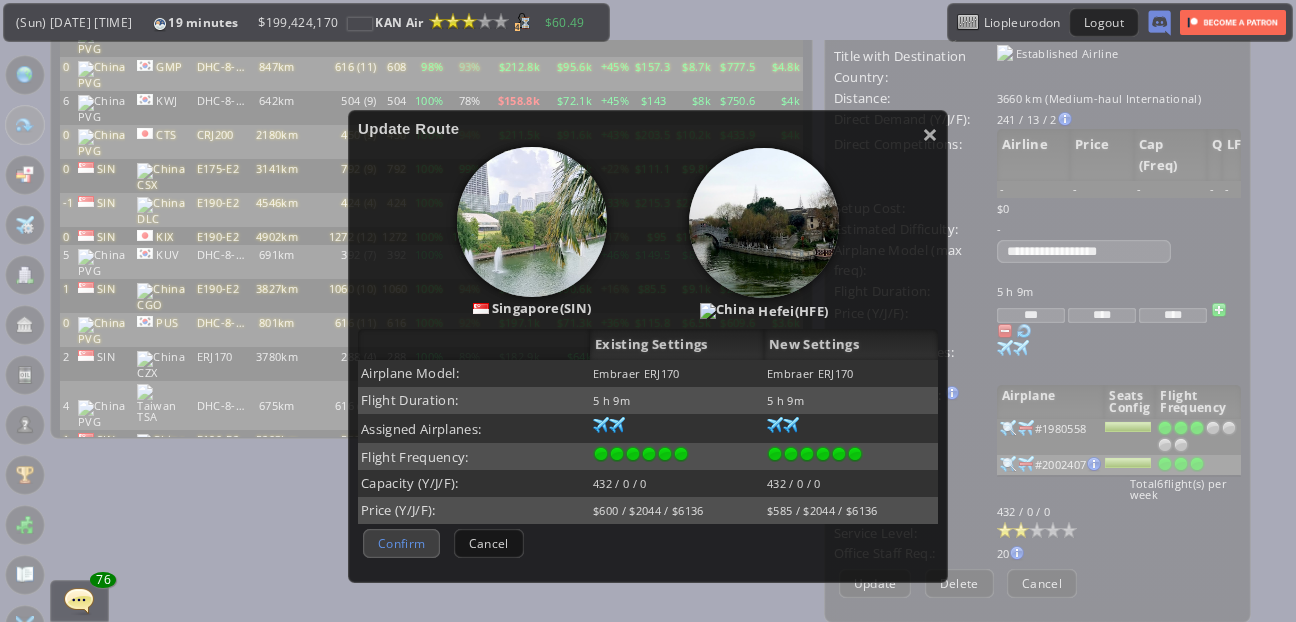 click on "Confirm" at bounding box center [401, 543] 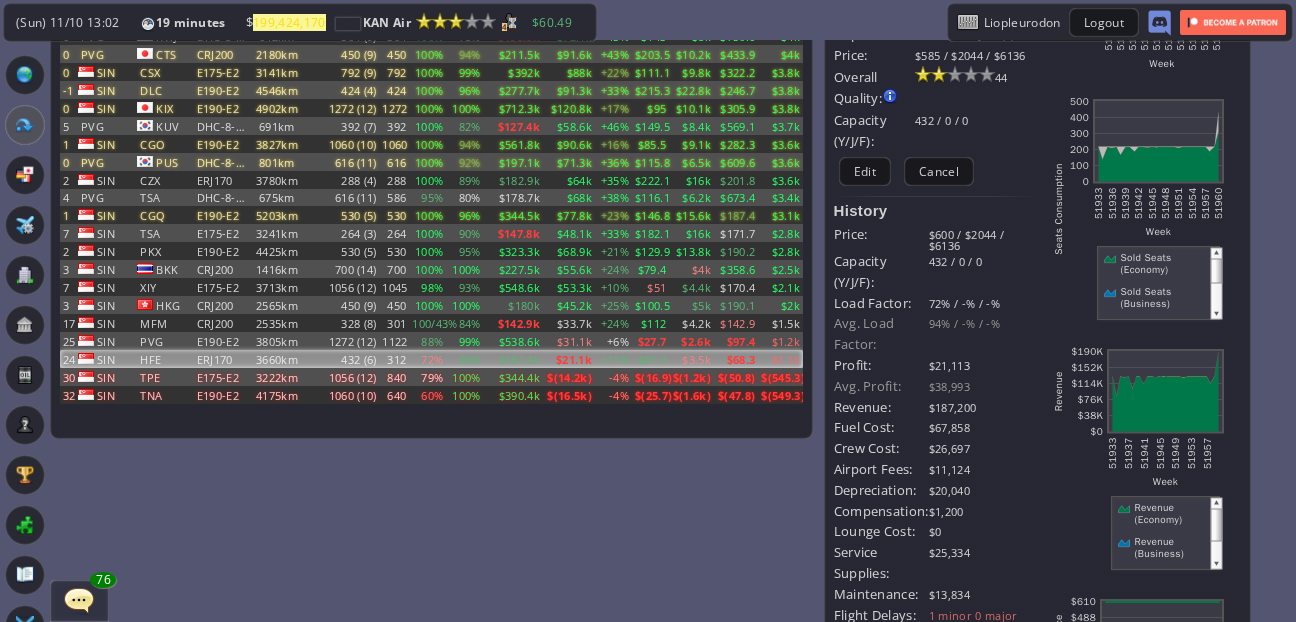 scroll, scrollTop: 111, scrollLeft: 0, axis: vertical 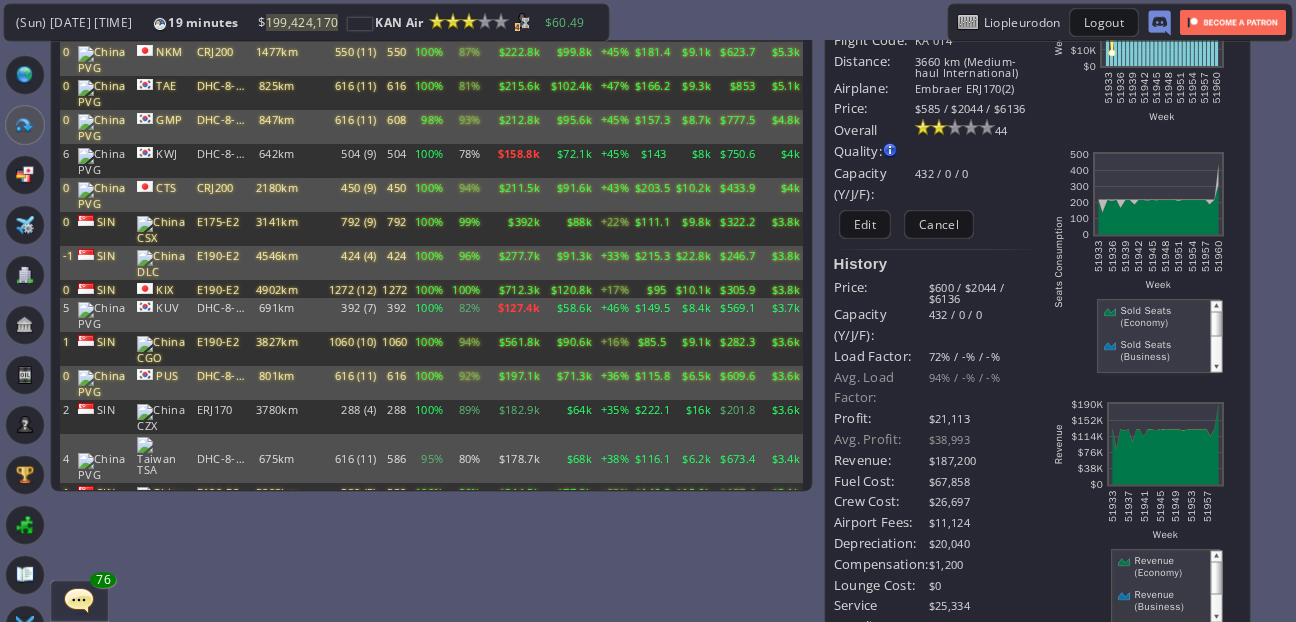 click on "+6%" at bounding box center (613, 25) 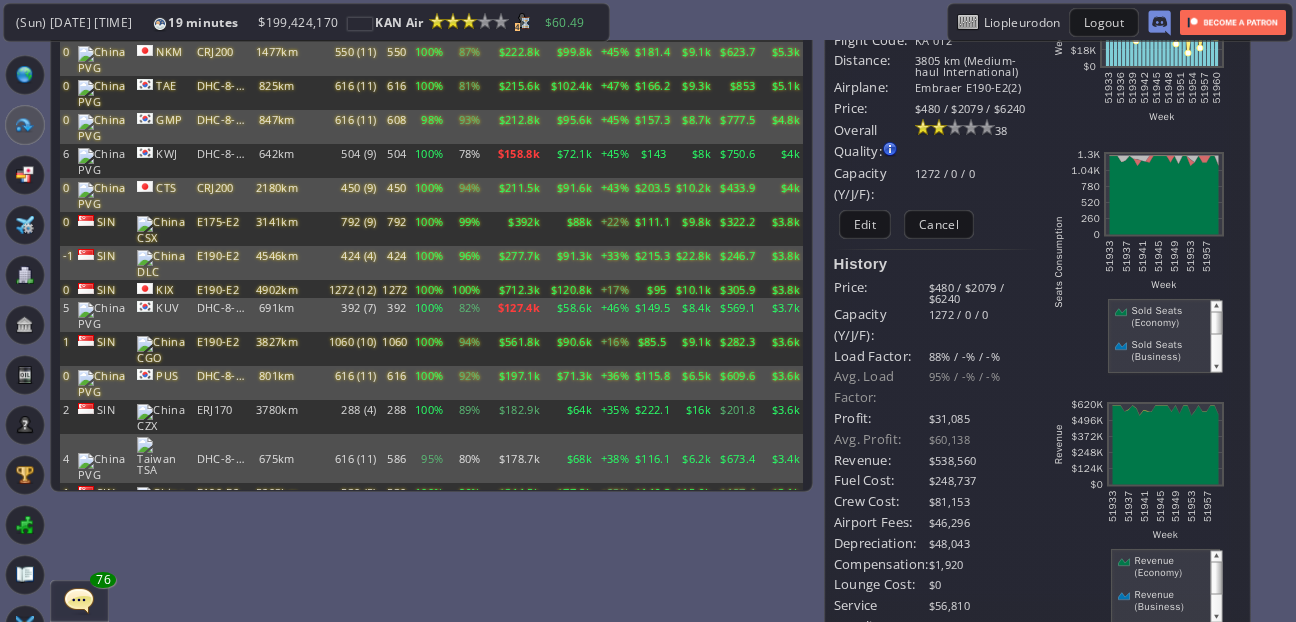 click on "+25%" at bounding box center (613, 25) 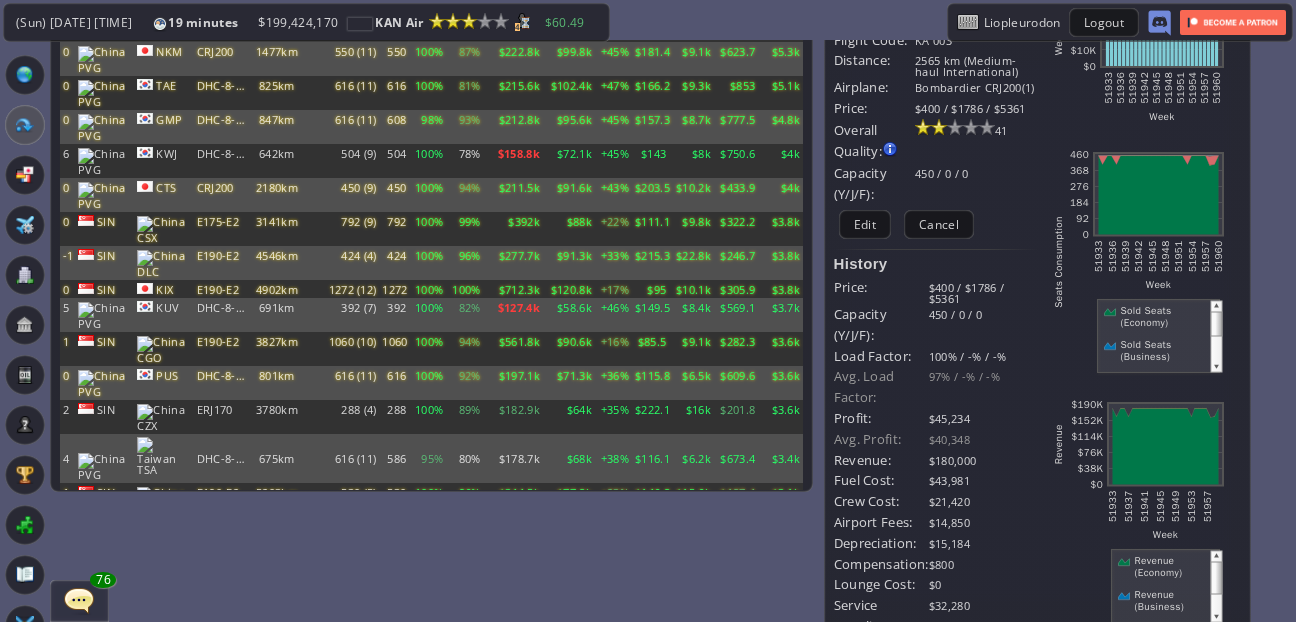 click on "+24%" at bounding box center (613, 25) 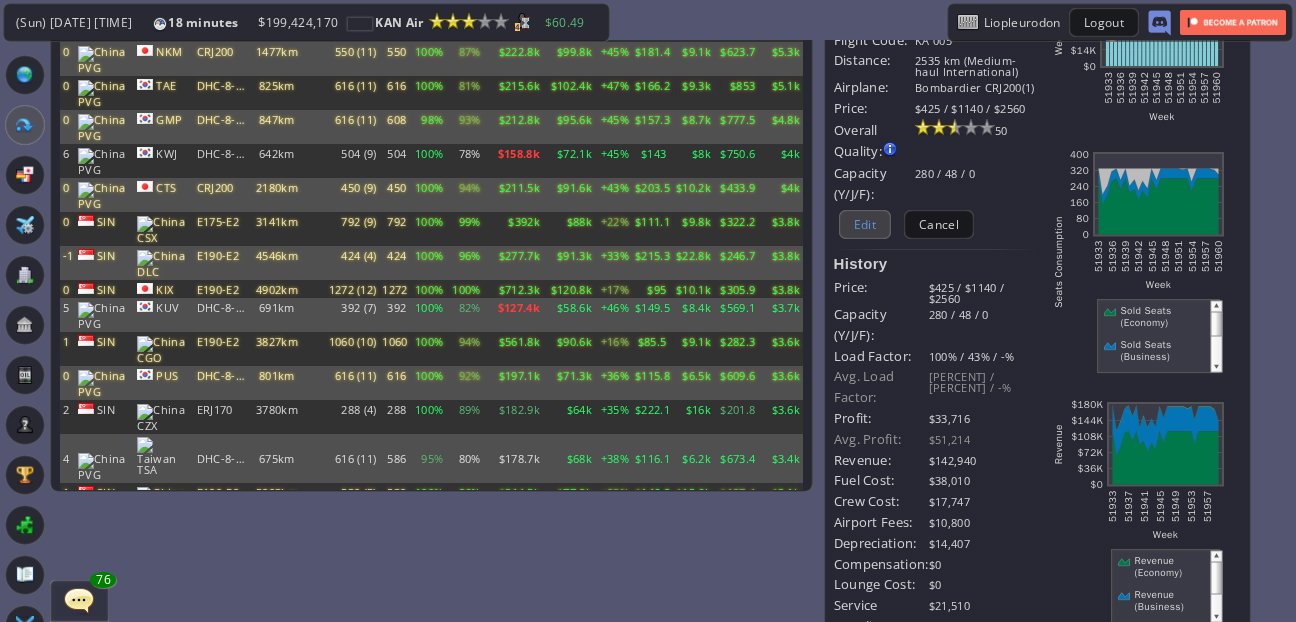 click on "Edit" at bounding box center (865, 224) 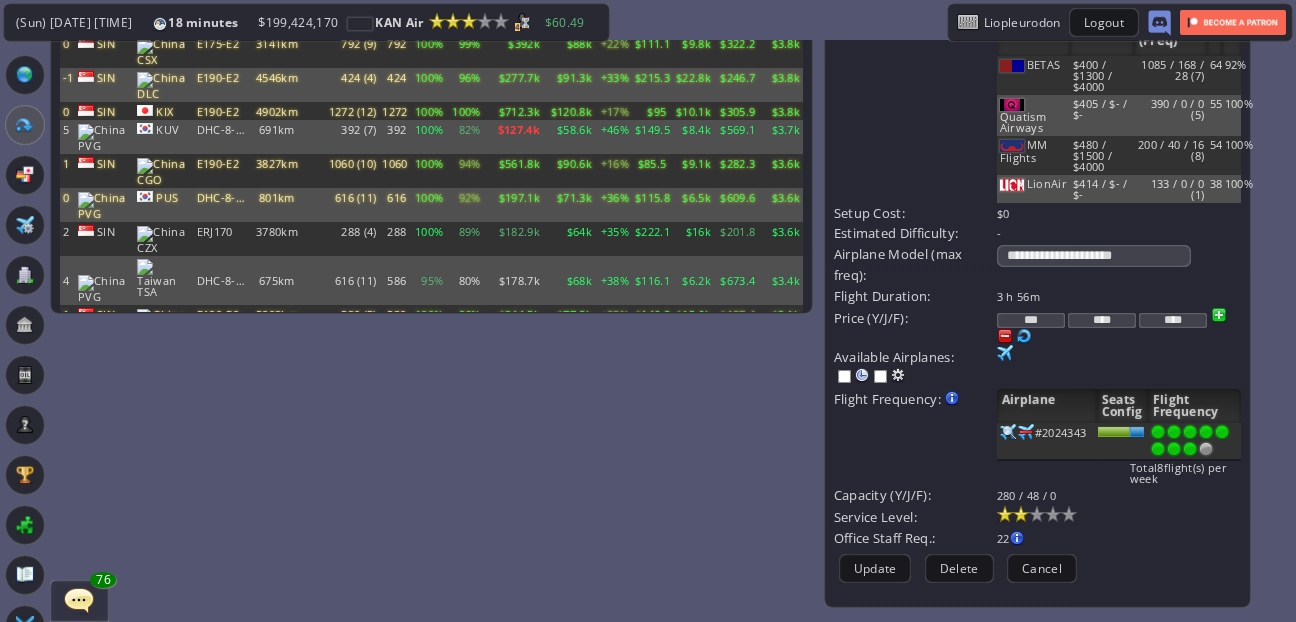 scroll, scrollTop: 398, scrollLeft: 0, axis: vertical 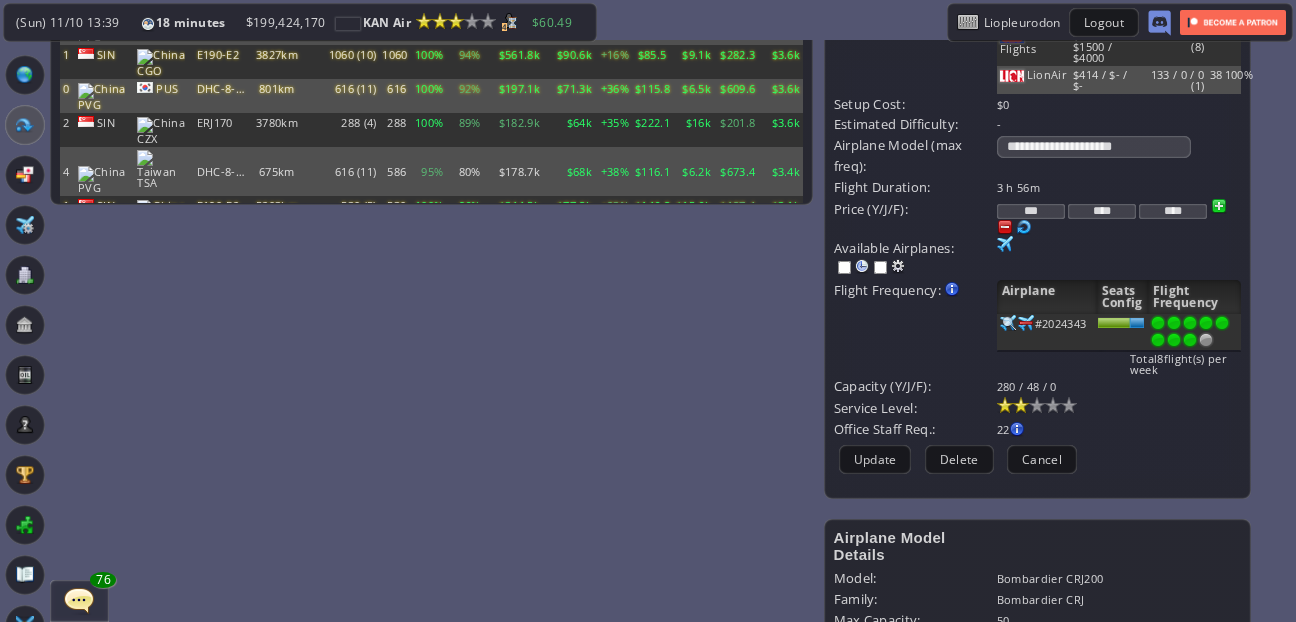 click on "**********" at bounding box center (1038, 70) 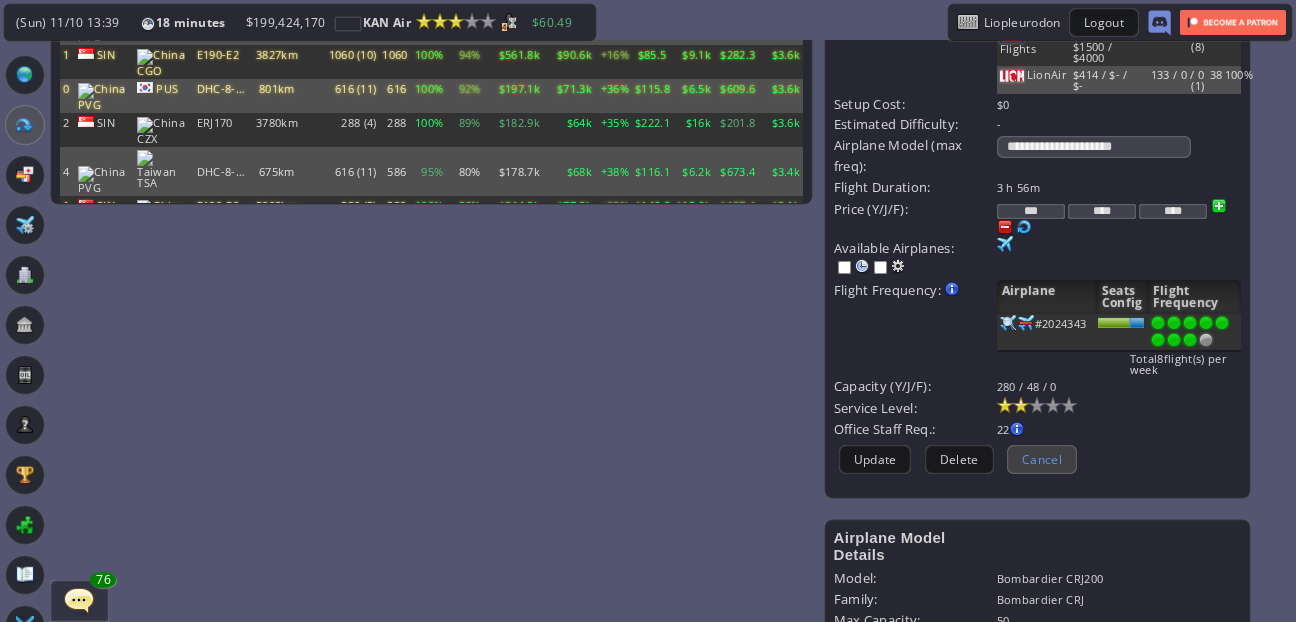 click on "Cancel" at bounding box center [1042, 459] 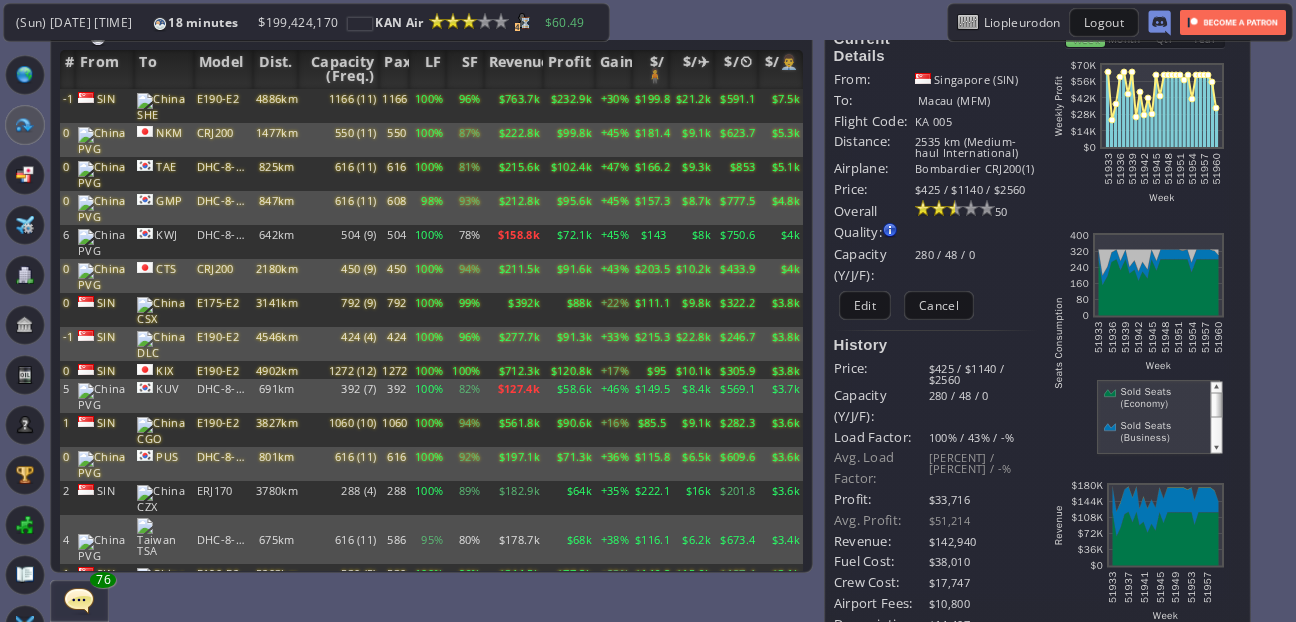 scroll, scrollTop: 0, scrollLeft: 0, axis: both 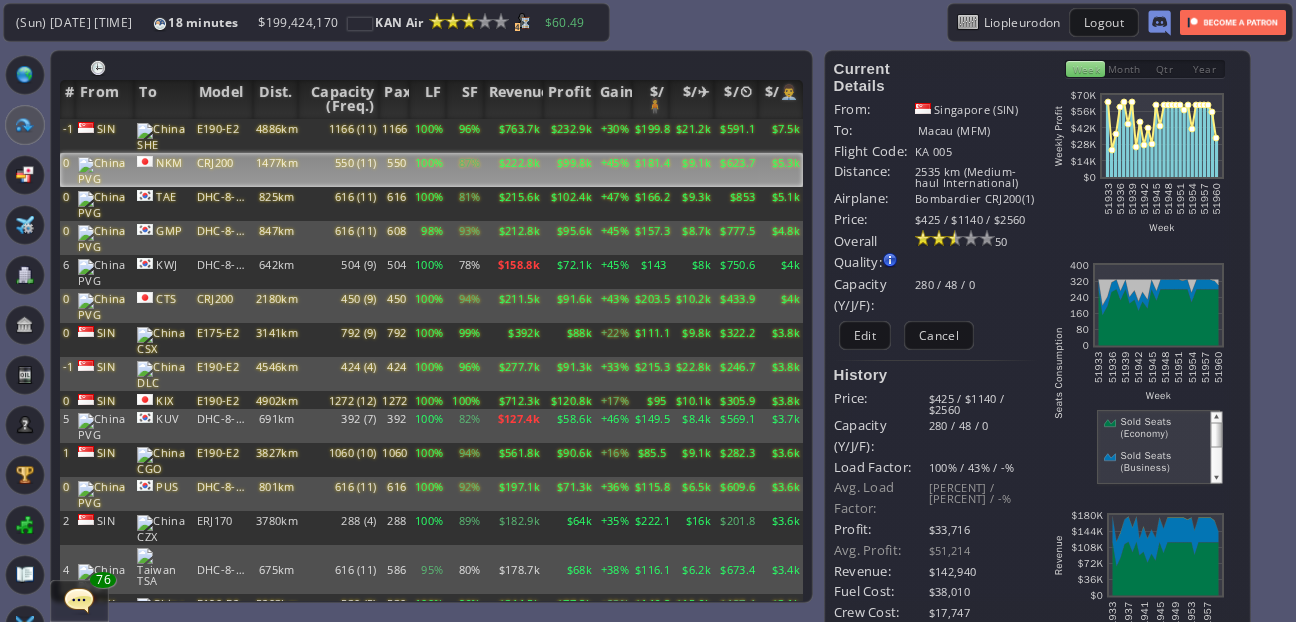 click on "$181.4" at bounding box center [650, 136] 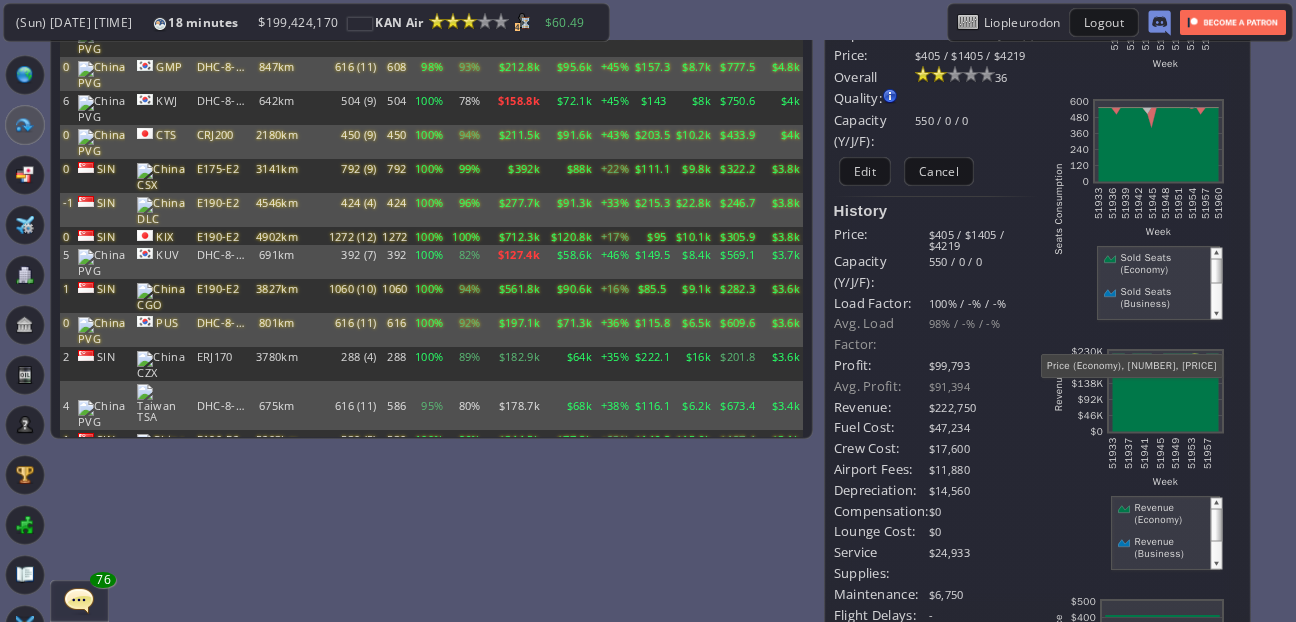 scroll, scrollTop: 0, scrollLeft: 0, axis: both 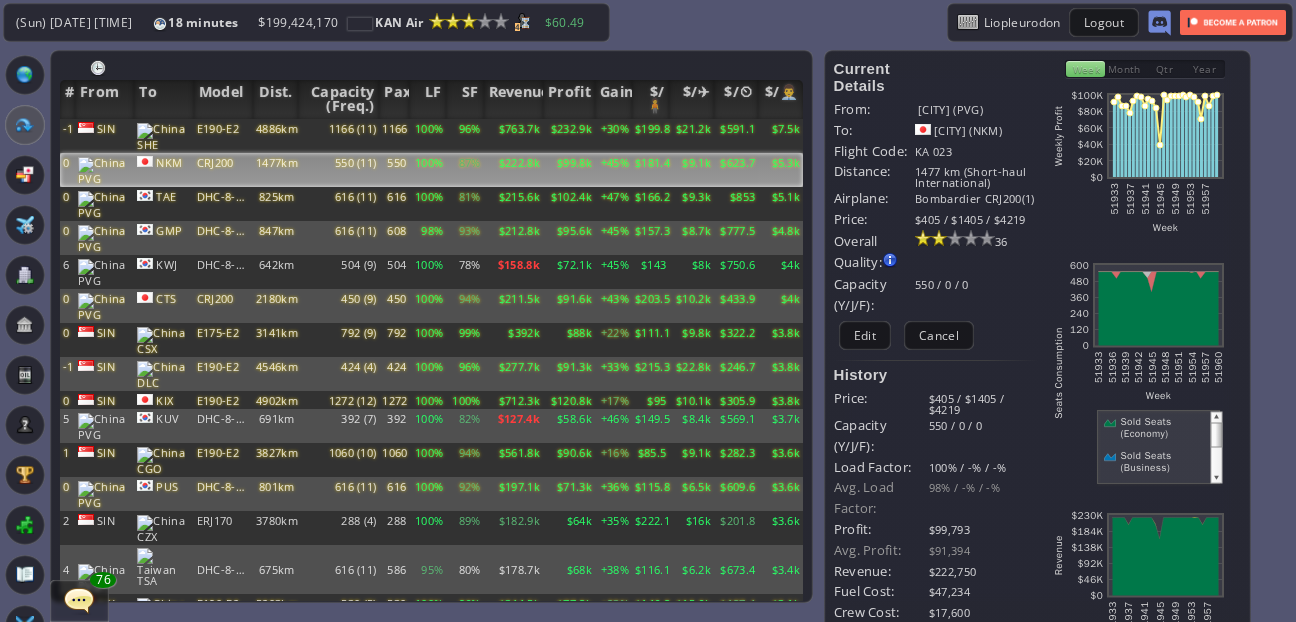 click on "Month" at bounding box center [1125, 69] 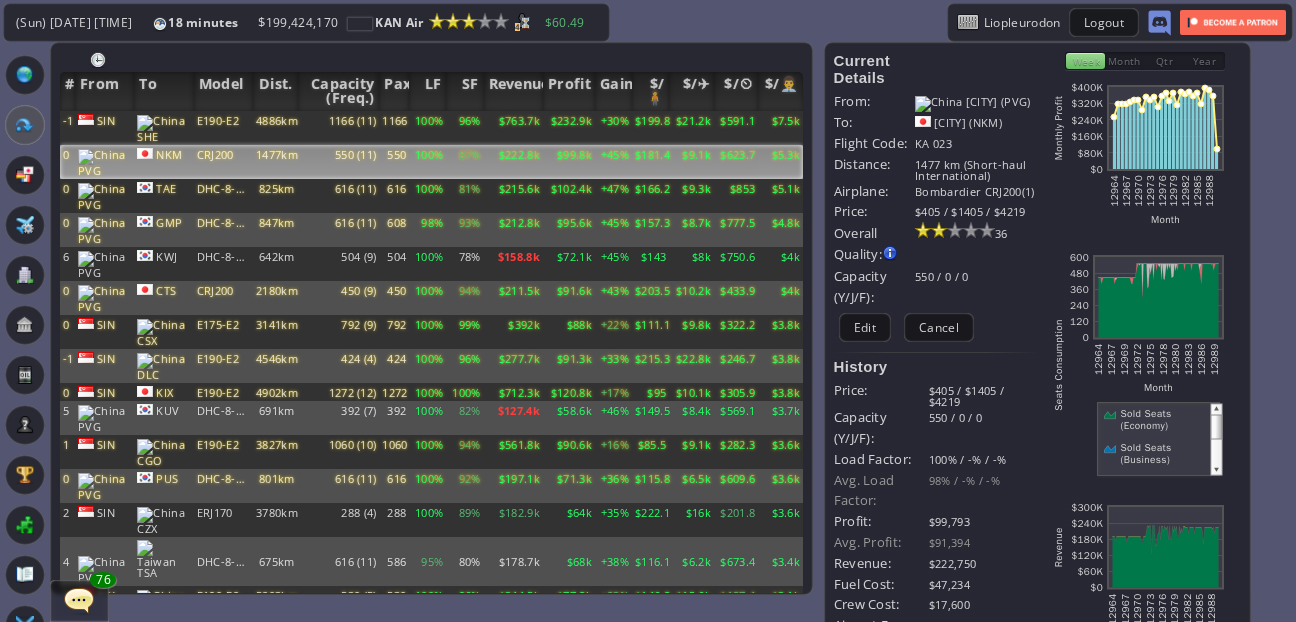 scroll, scrollTop: 0, scrollLeft: 0, axis: both 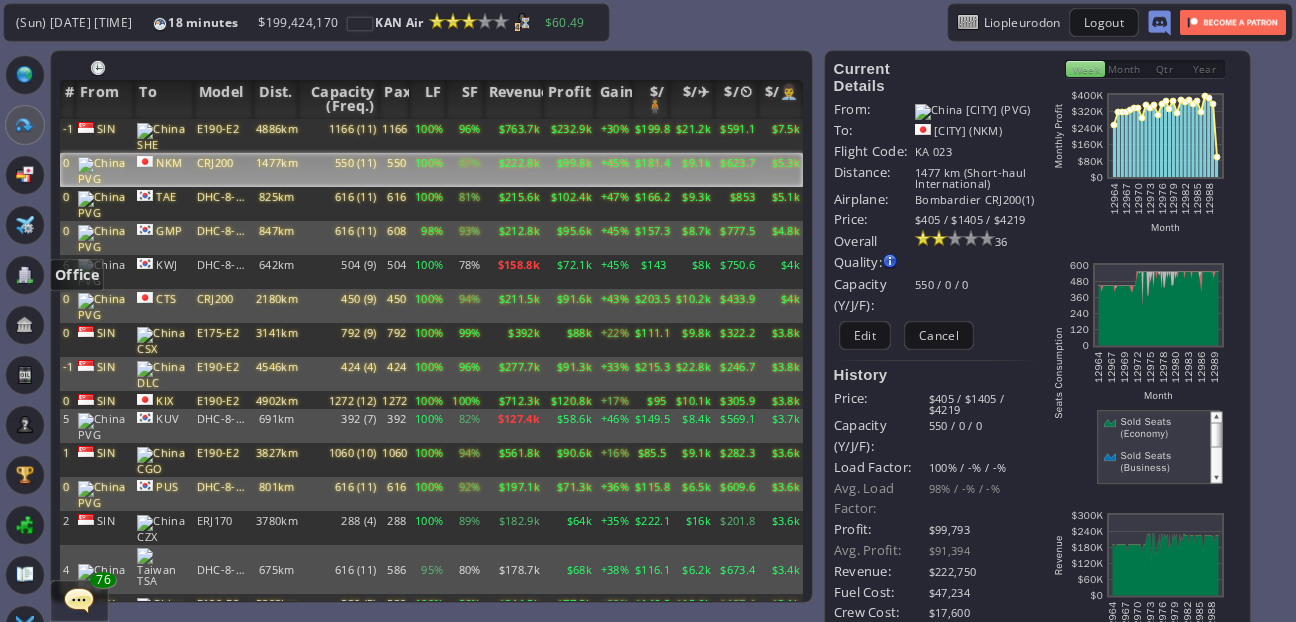 click at bounding box center [25, 275] 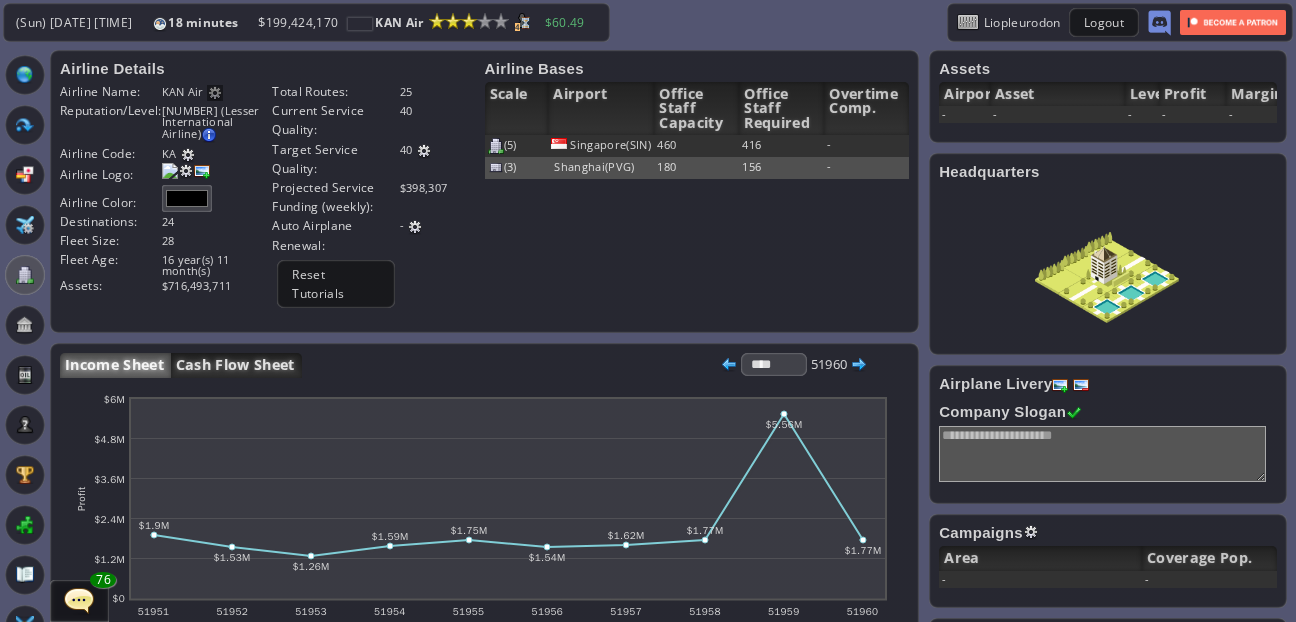 click on "Cash Flow Sheet" at bounding box center [236, 365] 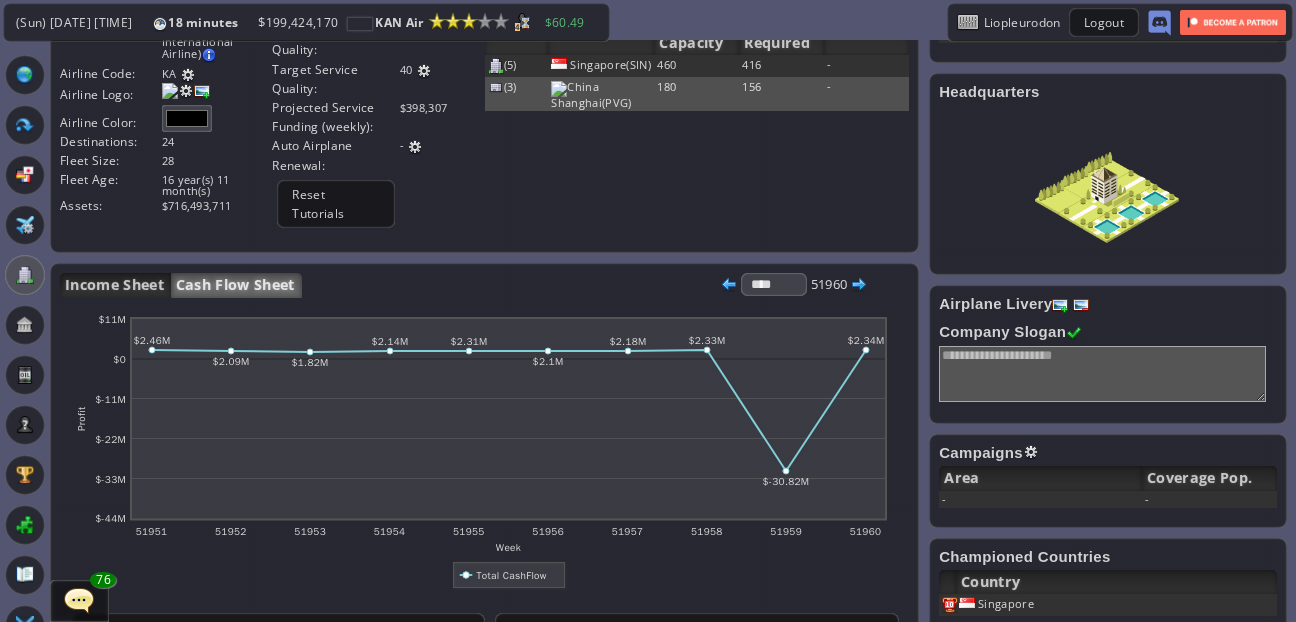 scroll, scrollTop: 0, scrollLeft: 0, axis: both 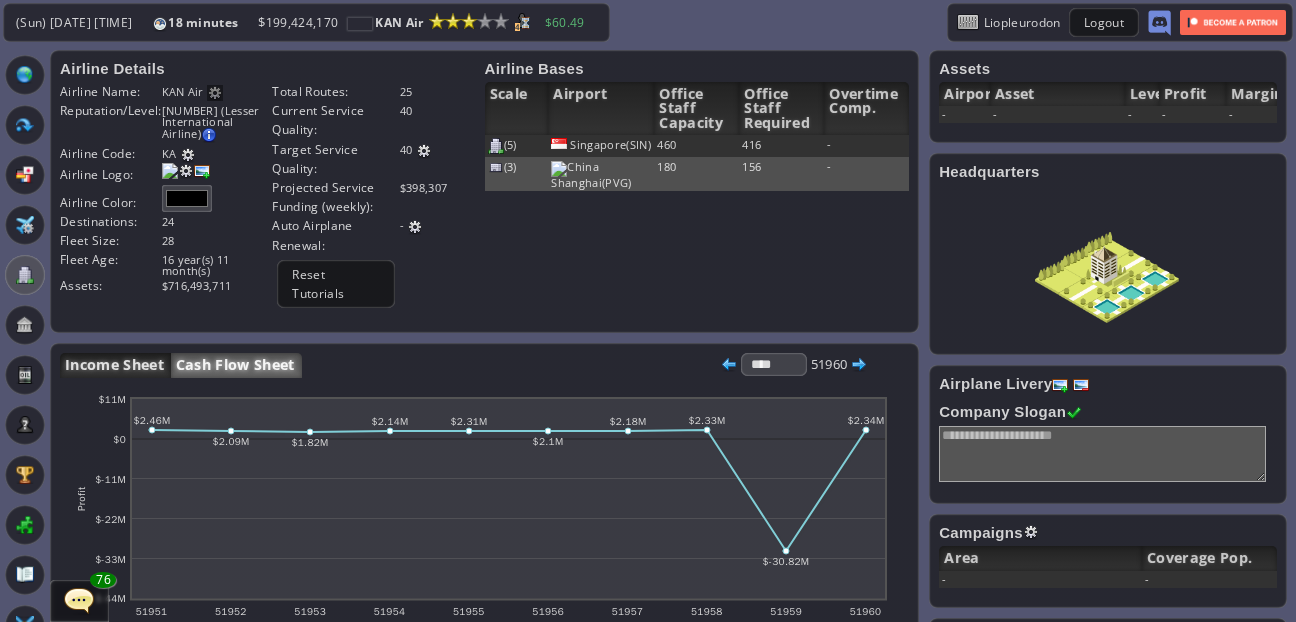 click on "Income Sheet" at bounding box center (115, 365) 